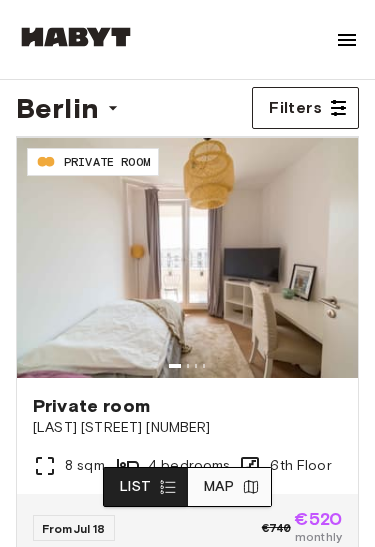 scroll, scrollTop: 0, scrollLeft: 0, axis: both 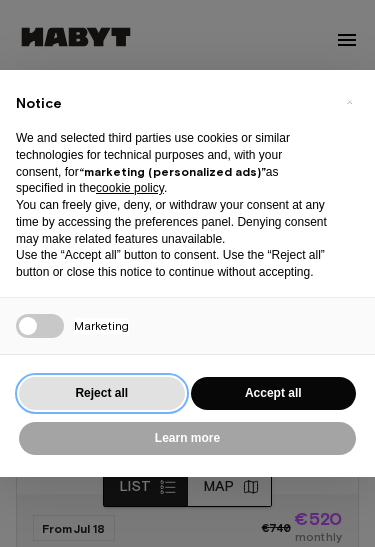 click on "Reject all" at bounding box center (102, 393) 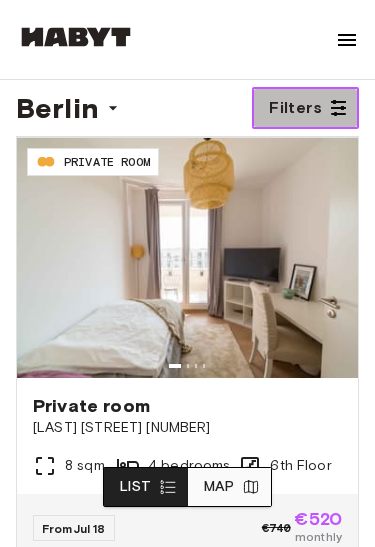 click at bounding box center [338, 108] 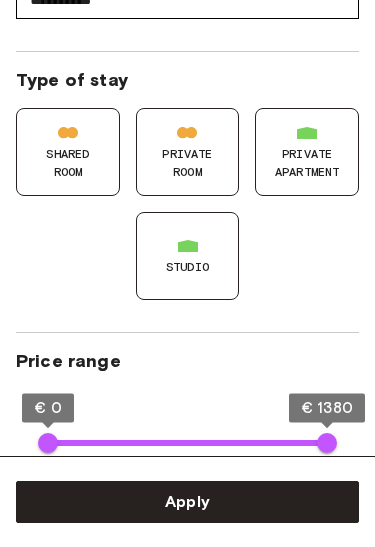 click on "Private apartment" at bounding box center (307, 163) 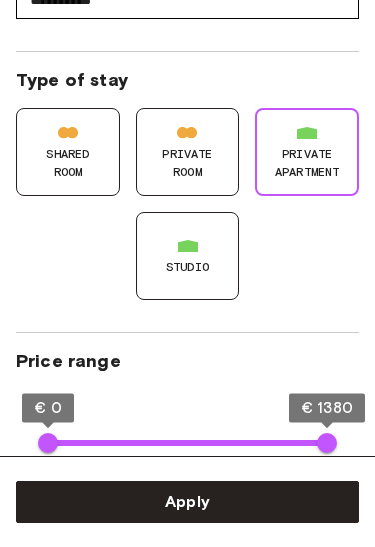 click on "Studio" at bounding box center (188, 256) 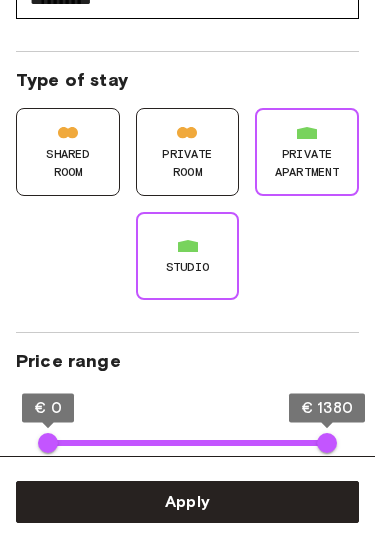 type on "**" 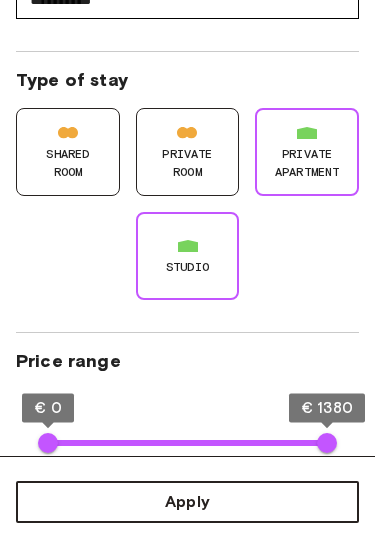 click on "Apply" at bounding box center [187, 502] 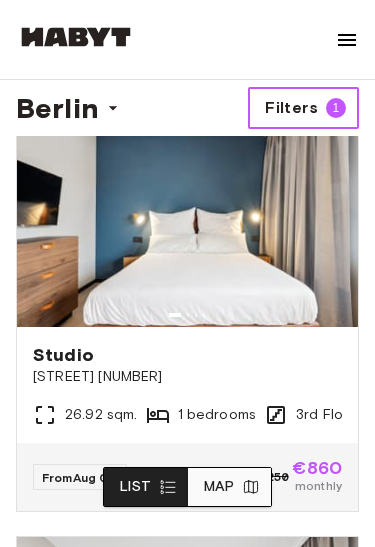 scroll, scrollTop: 4251, scrollLeft: 0, axis: vertical 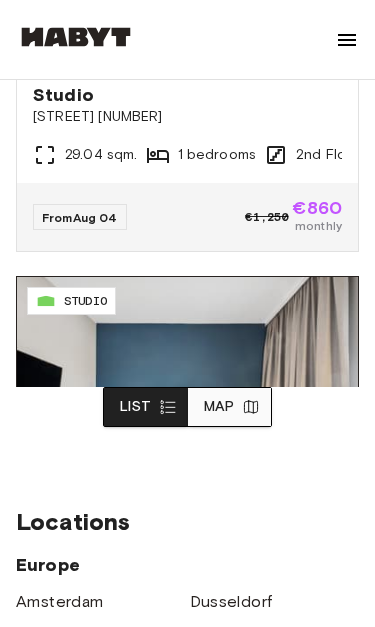 click at bounding box center [187, 397] 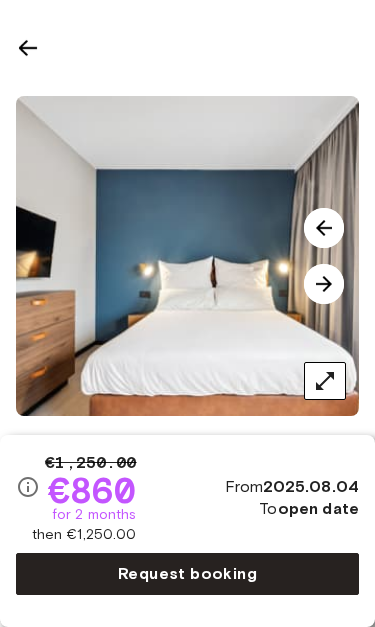 scroll, scrollTop: 0, scrollLeft: 0, axis: both 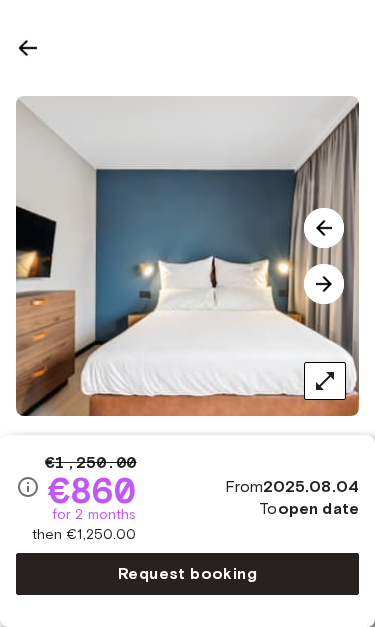 click at bounding box center [324, 228] 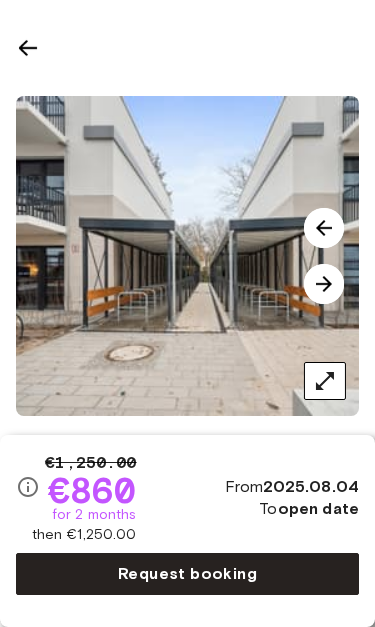 click at bounding box center [324, 228] 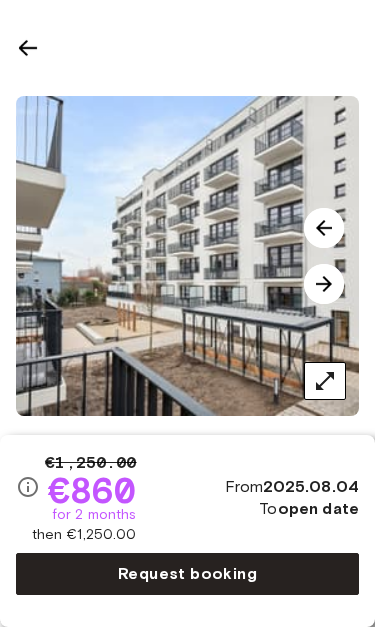 click at bounding box center (324, 228) 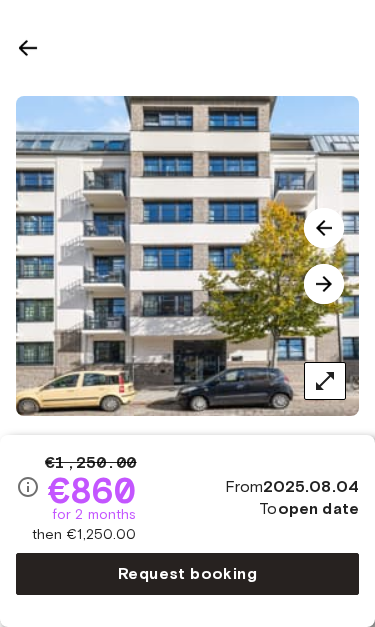 click at bounding box center [324, 228] 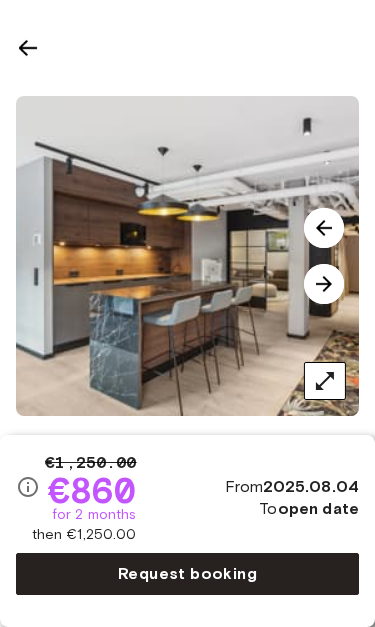 click at bounding box center [324, 228] 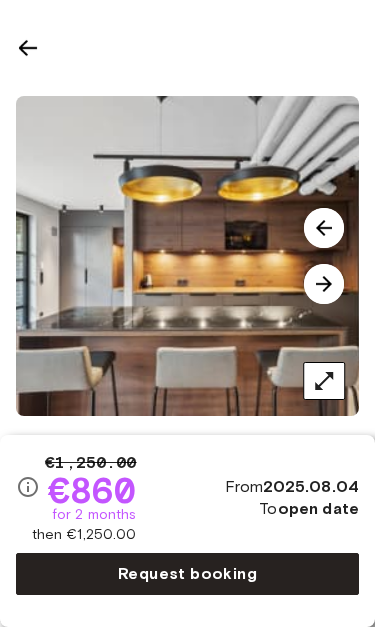 click at bounding box center [324, 228] 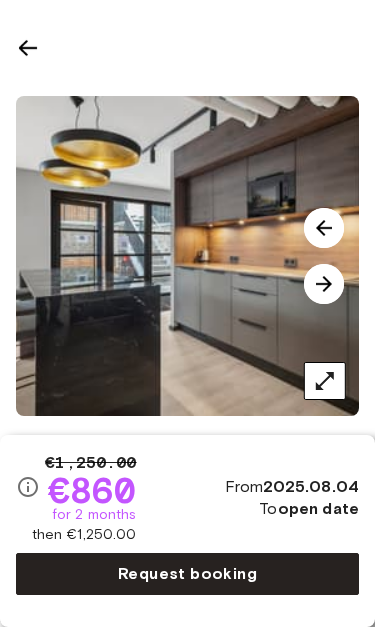 click at bounding box center [203, 256] 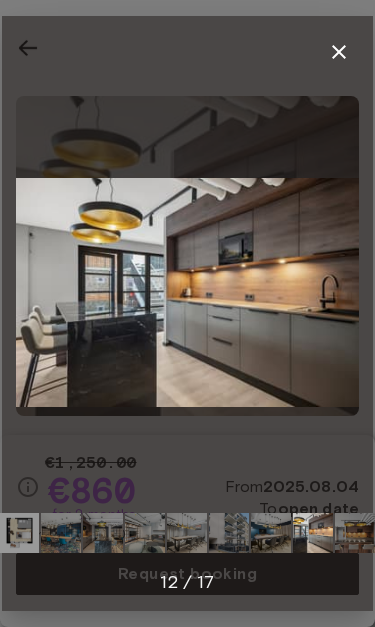 click 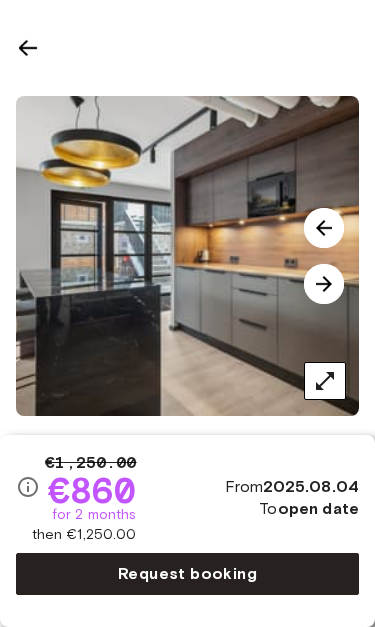 click at bounding box center [324, 228] 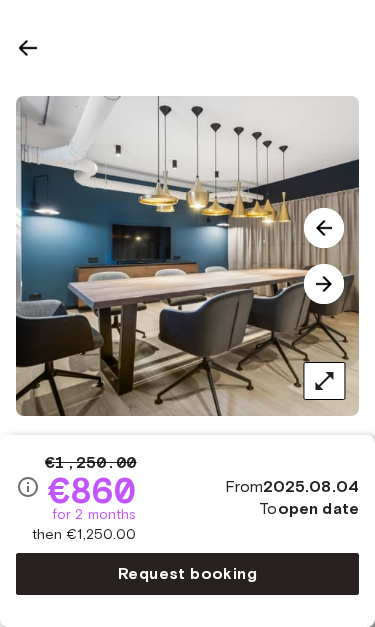click at bounding box center (324, 228) 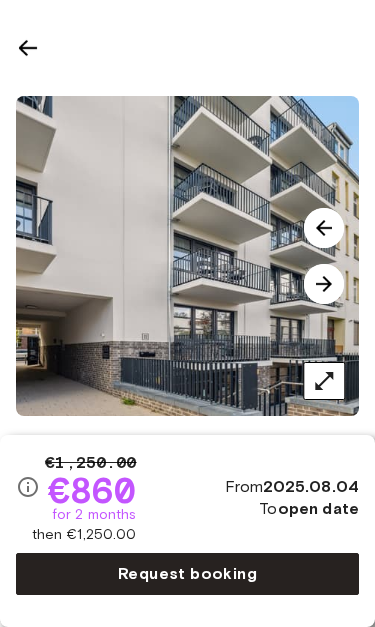 click at bounding box center (324, 284) 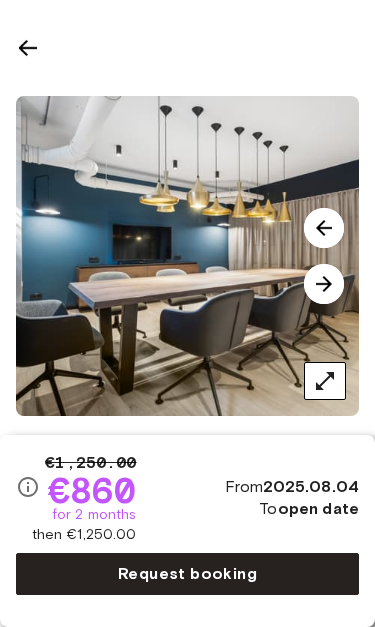 click at bounding box center (324, 228) 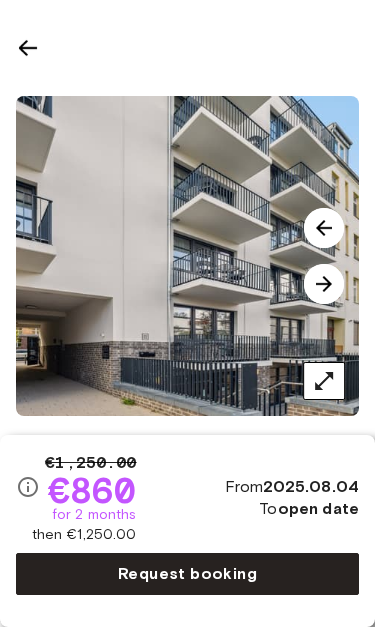 click at bounding box center (324, 228) 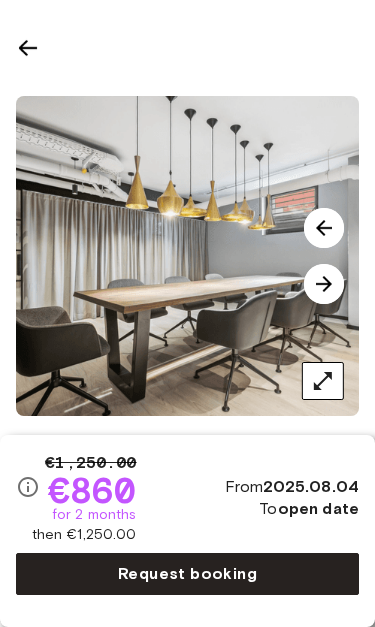 click at bounding box center [324, 284] 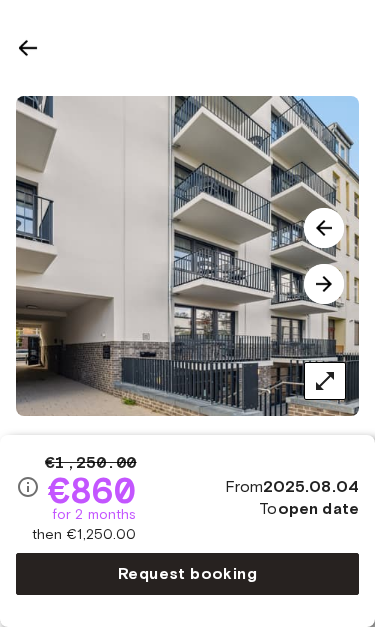 click at bounding box center [324, 228] 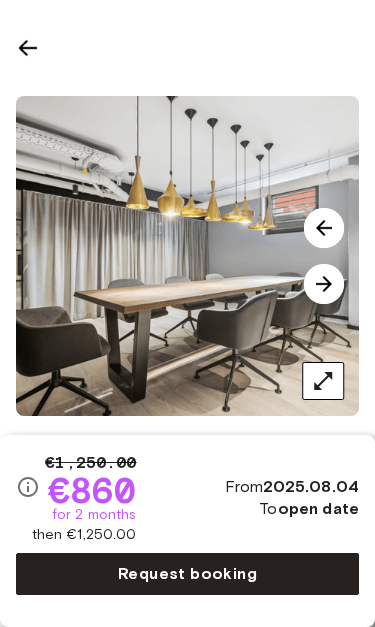 click at bounding box center (201, 256) 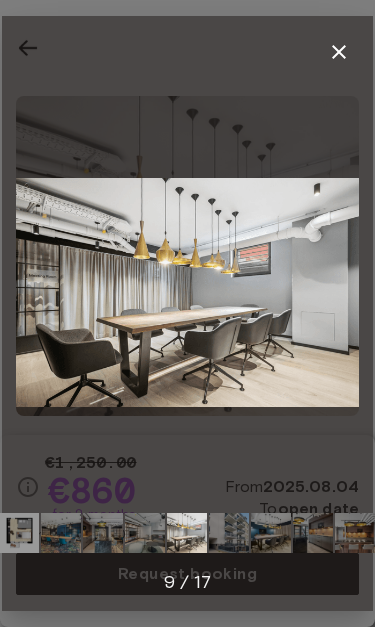 click 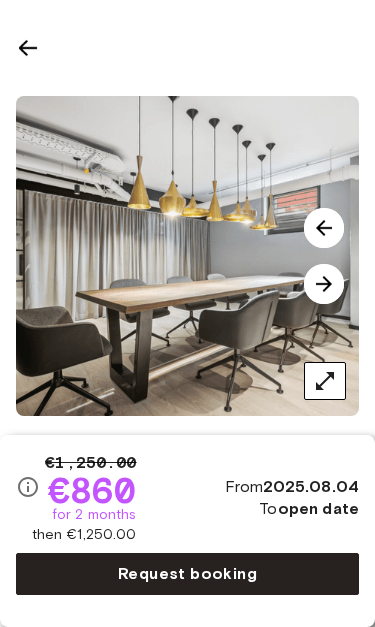 click at bounding box center (324, 228) 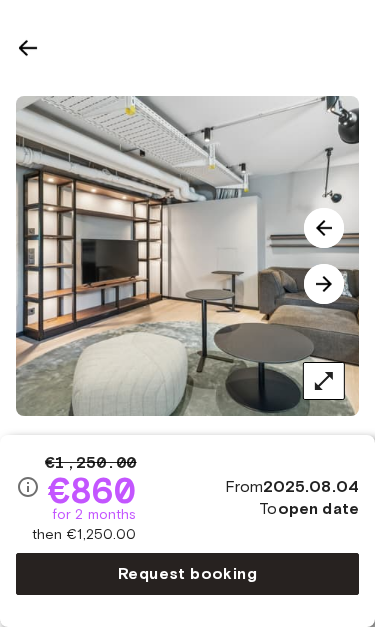 click at bounding box center [324, 228] 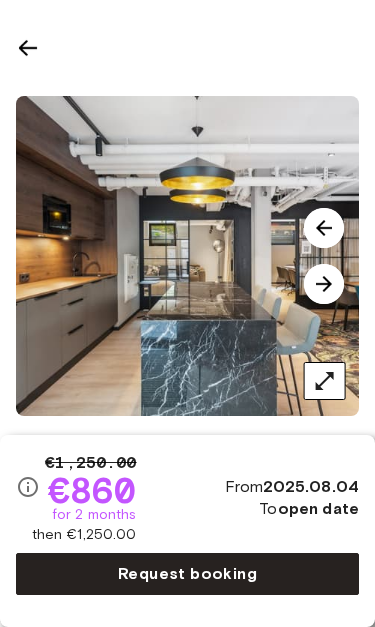 click at bounding box center (324, 228) 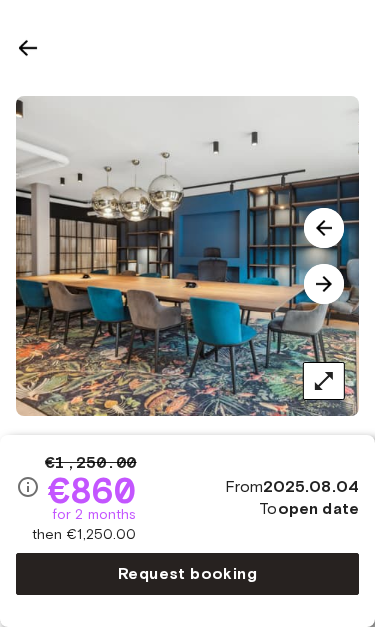 click at bounding box center (324, 228) 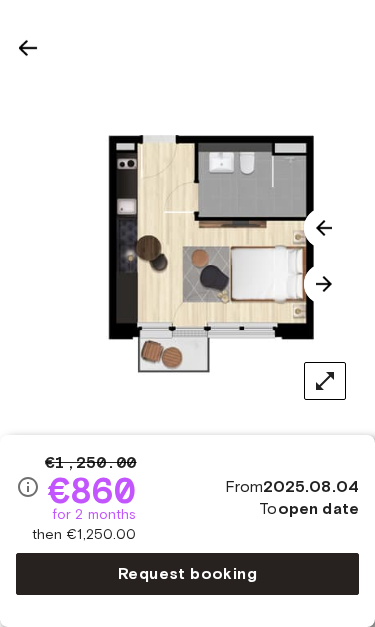 click at bounding box center [324, 228] 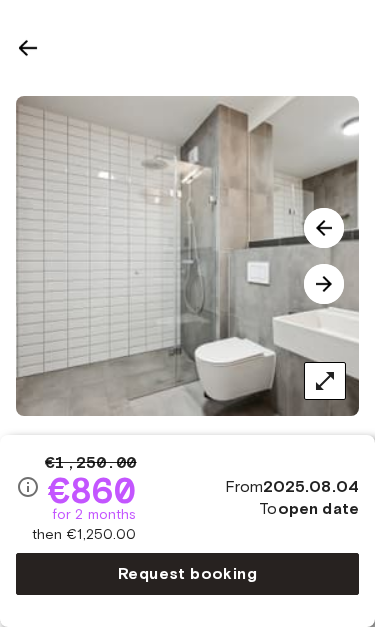 click at bounding box center (324, 228) 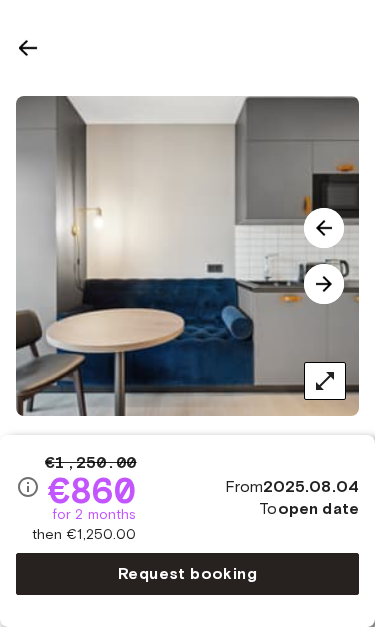 click at bounding box center [324, 228] 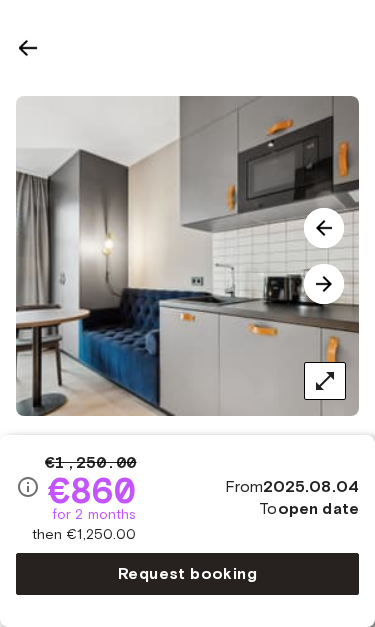 click at bounding box center [324, 228] 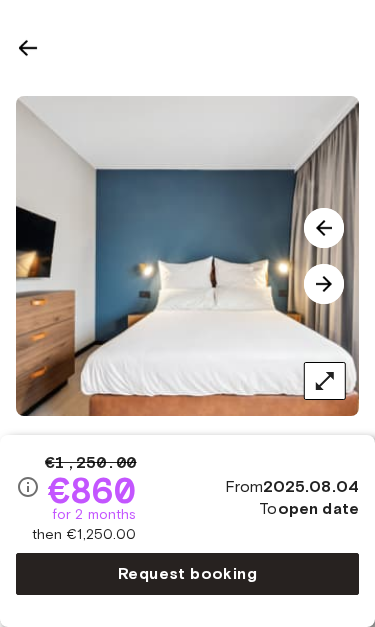 click at bounding box center (324, 228) 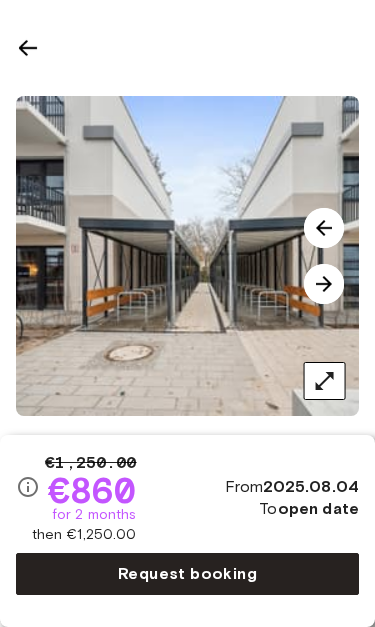 click at bounding box center [324, 228] 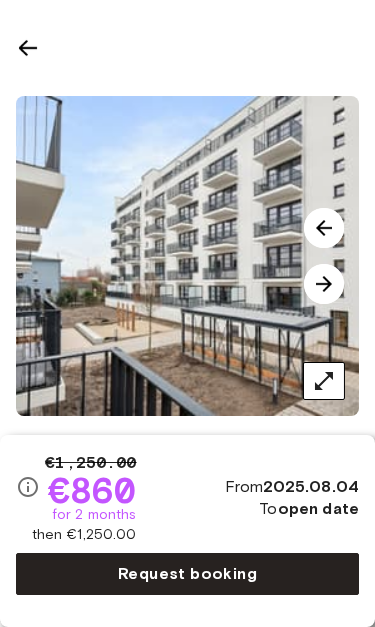 click at bounding box center (28, 48) 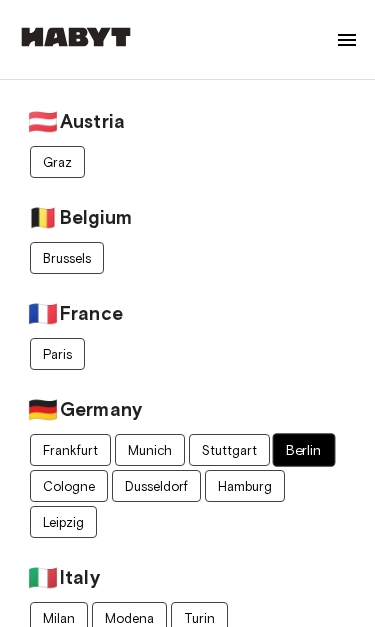 click on "Berlin" at bounding box center (304, 451) 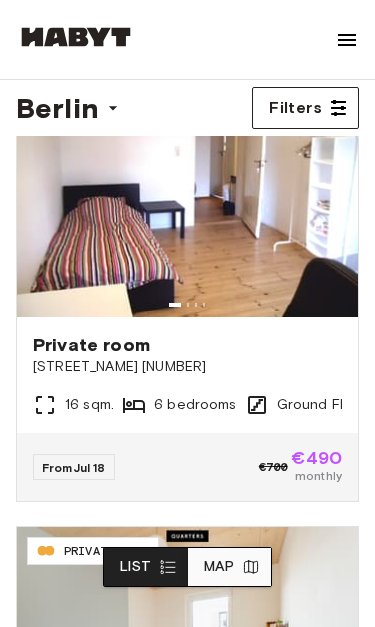scroll, scrollTop: 512, scrollLeft: 0, axis: vertical 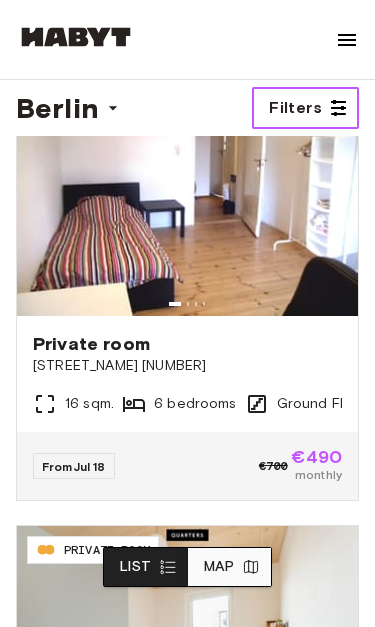 click at bounding box center [338, 108] 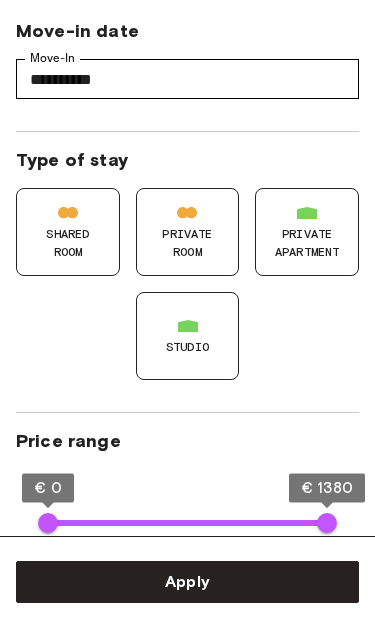 click on "Private apartment" at bounding box center [307, 243] 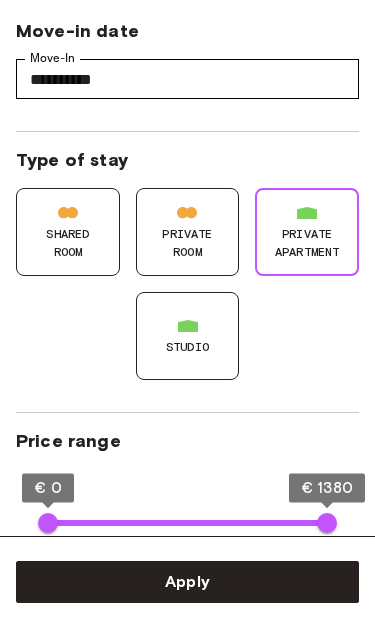 type on "**" 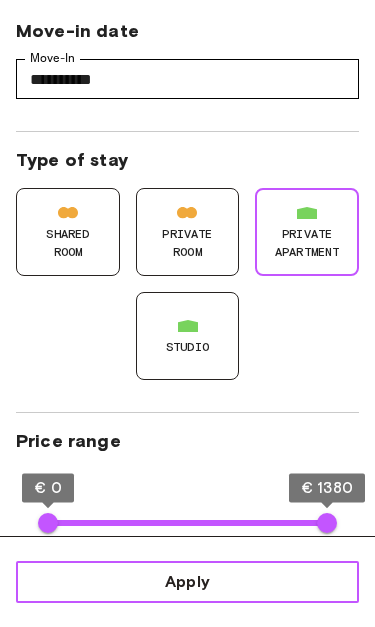click on "Apply" at bounding box center [187, 582] 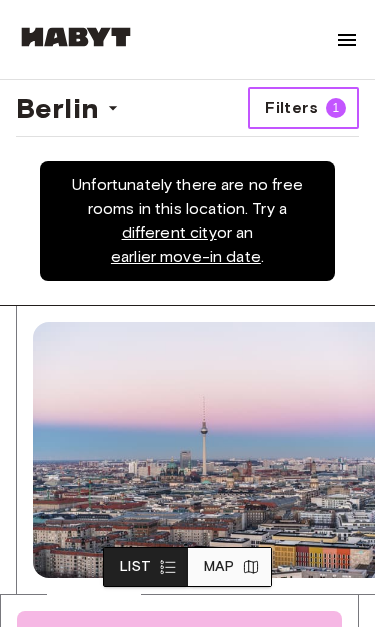 scroll, scrollTop: 10, scrollLeft: 0, axis: vertical 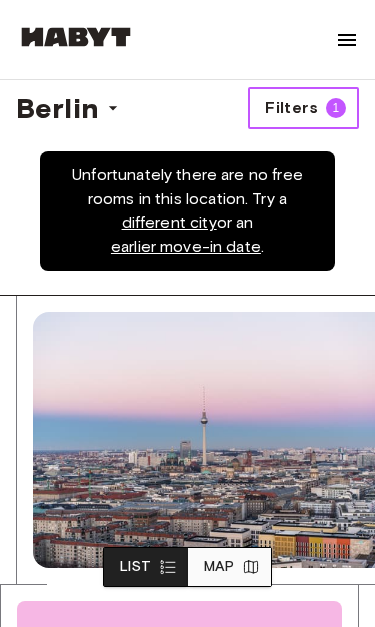 click on "Filters 1" at bounding box center (303, 108) 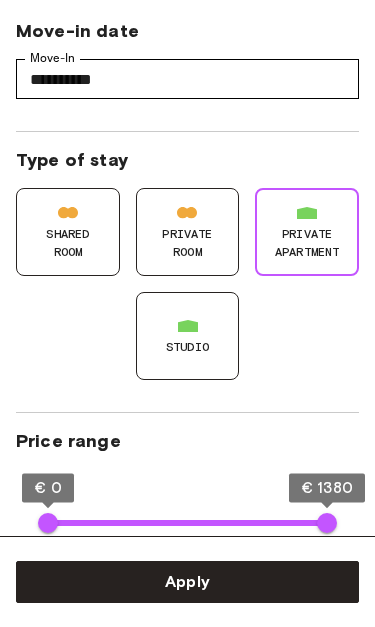 click on "Studio" at bounding box center (188, 336) 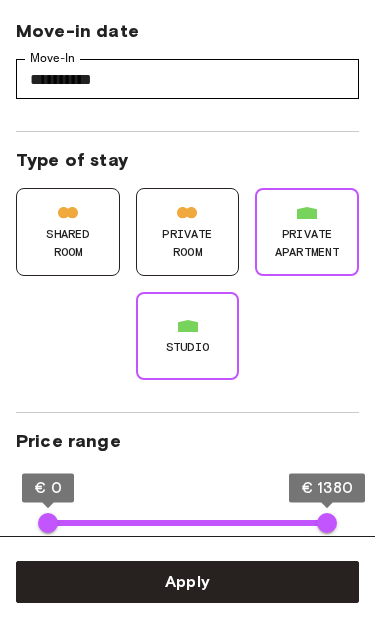 click on "Private apartment" at bounding box center (307, 243) 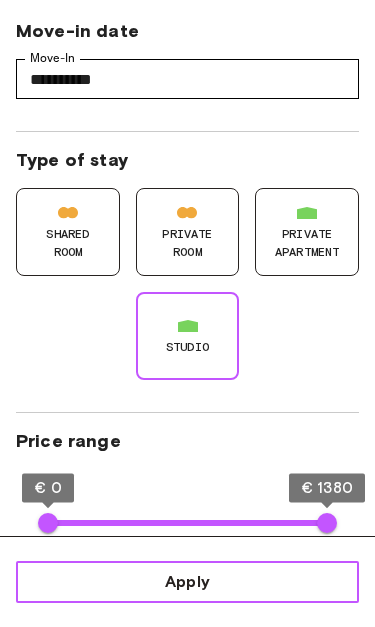 click on "Apply" at bounding box center (187, 582) 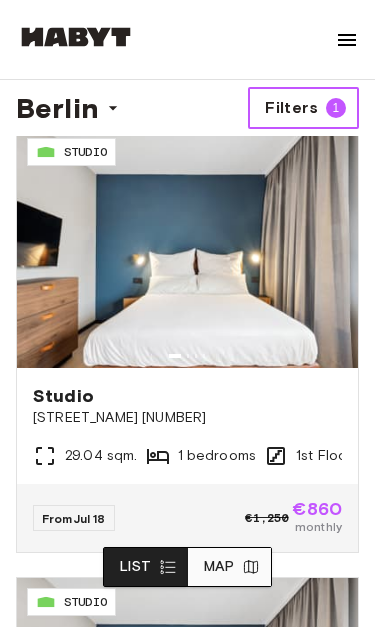 click on "Filters" at bounding box center (291, 108) 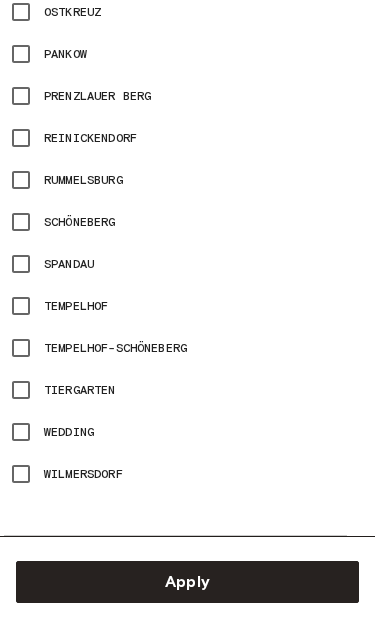 scroll, scrollTop: 1501, scrollLeft: 13, axis: both 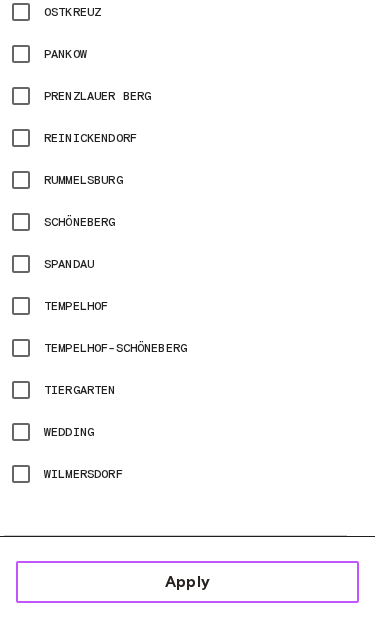 click on "Apply" at bounding box center [187, 582] 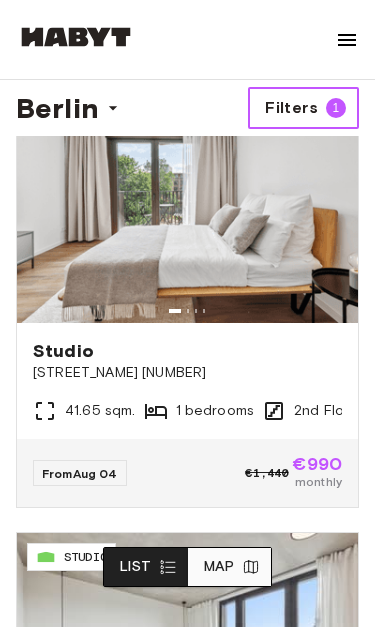 scroll, scrollTop: 2747, scrollLeft: 0, axis: vertical 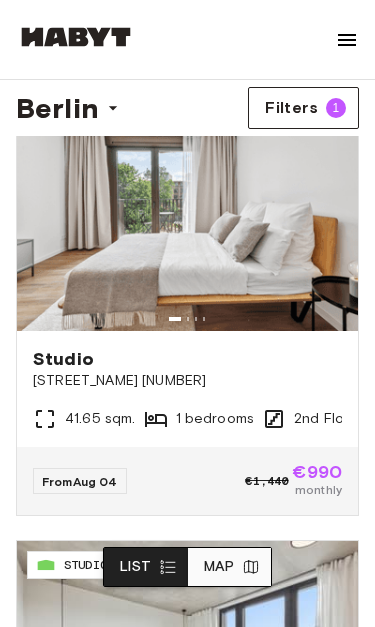 click at bounding box center (168, 567) 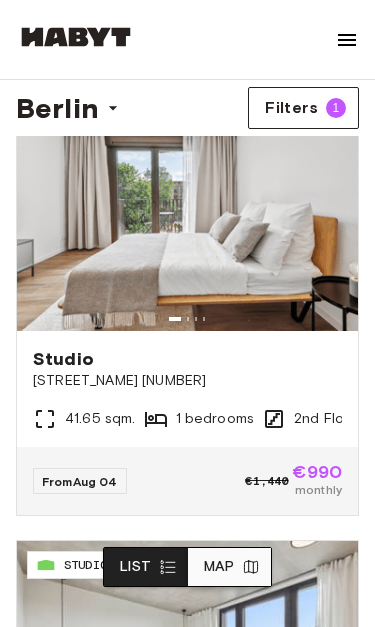 click on "Map" at bounding box center [229, 567] 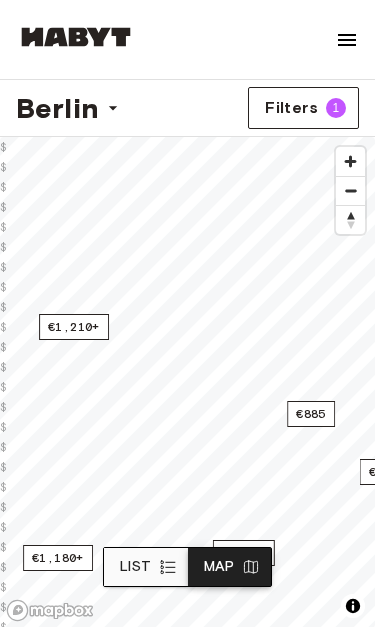 scroll, scrollTop: 0, scrollLeft: 0, axis: both 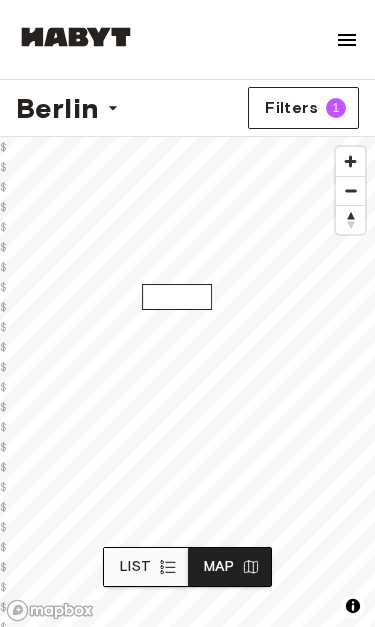click on "€1,210+" at bounding box center [177, 297] 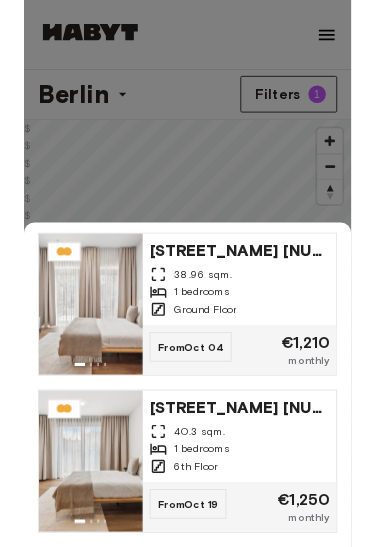 scroll, scrollTop: 70, scrollLeft: 0, axis: vertical 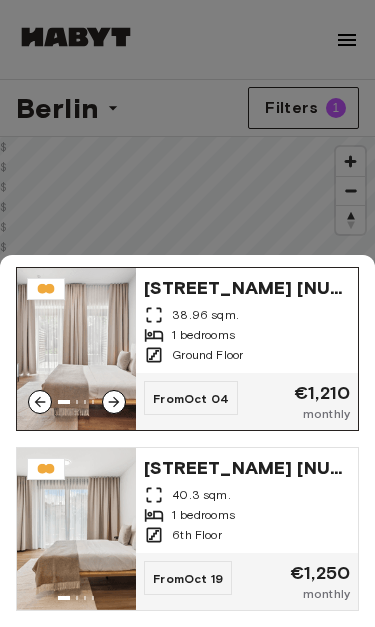 click on "38.96 sqm." at bounding box center (247, 315) 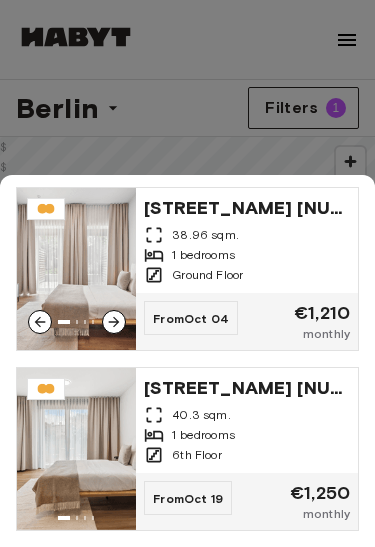 click at bounding box center [187, 273] 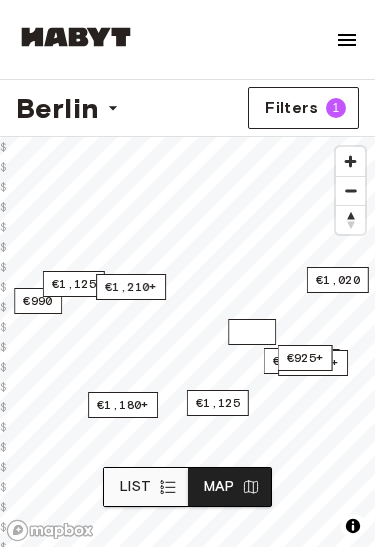 click on "€885" at bounding box center (252, 332) 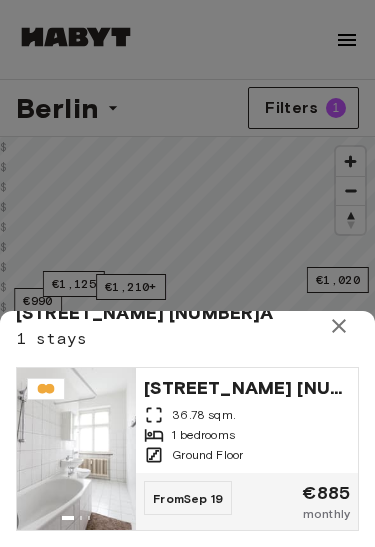scroll, scrollTop: 26, scrollLeft: 0, axis: vertical 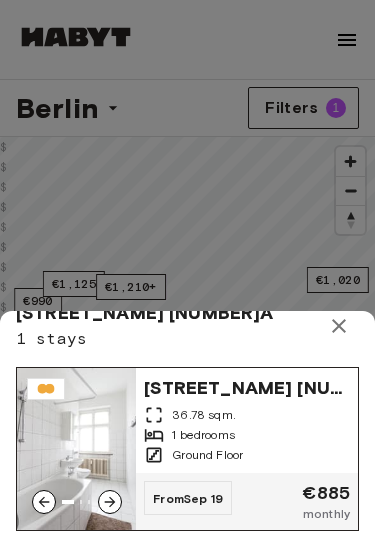 click on "Ground Floor" at bounding box center (247, 455) 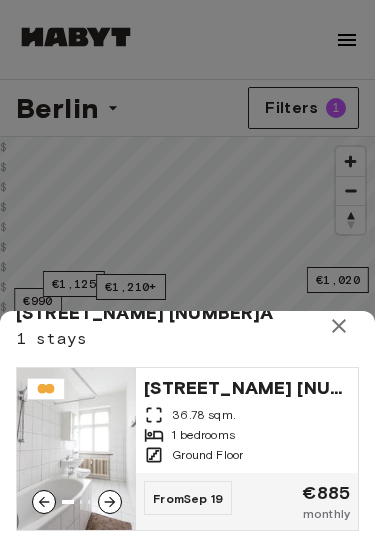 click 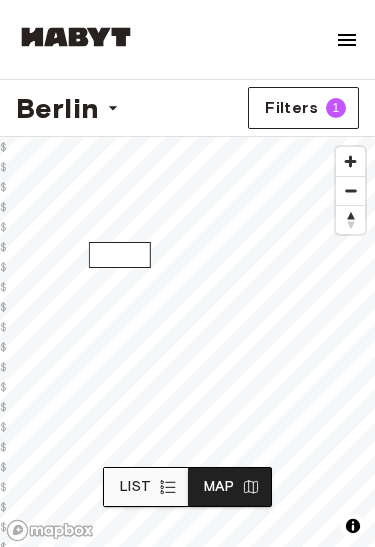 click on "€1,125" at bounding box center [120, 255] 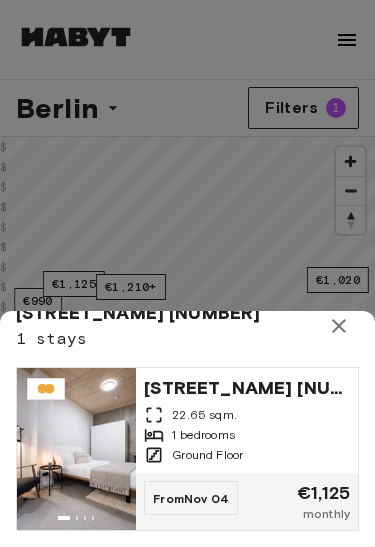 scroll, scrollTop: 26, scrollLeft: 0, axis: vertical 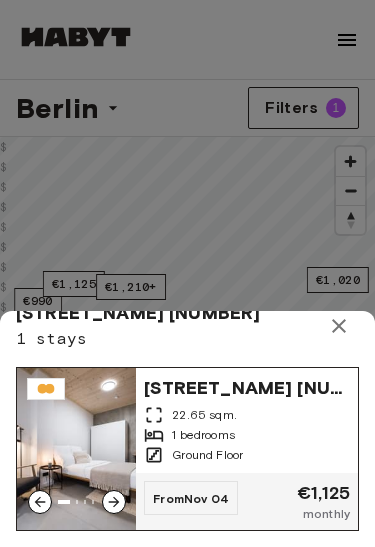 click on "22.65 sqm." at bounding box center (247, 415) 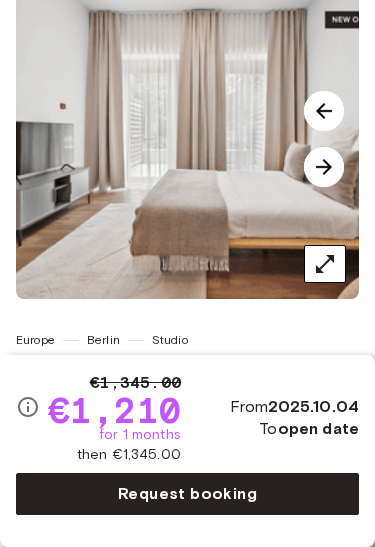 scroll, scrollTop: 116, scrollLeft: 0, axis: vertical 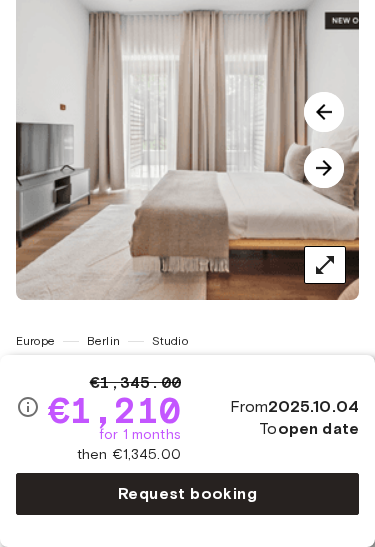 click at bounding box center [324, 112] 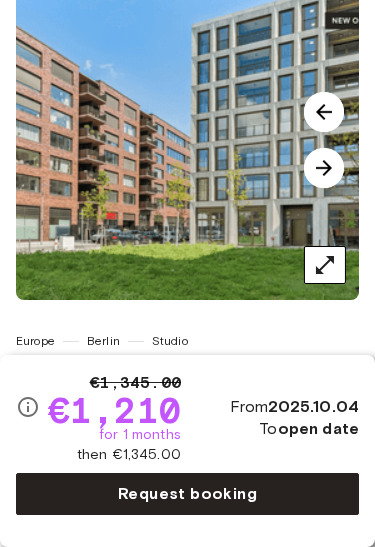 click at bounding box center (324, 168) 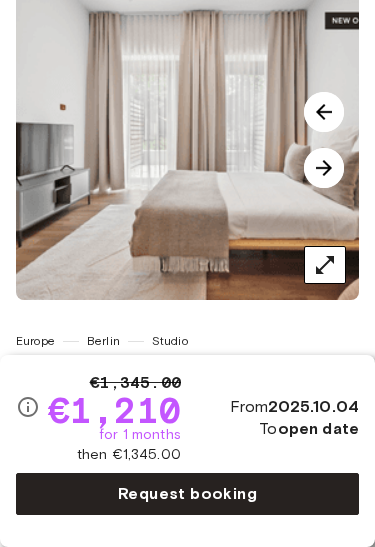 click at bounding box center [324, 168] 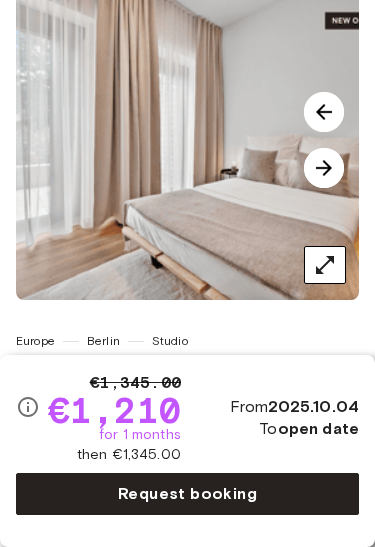 click at bounding box center (324, 168) 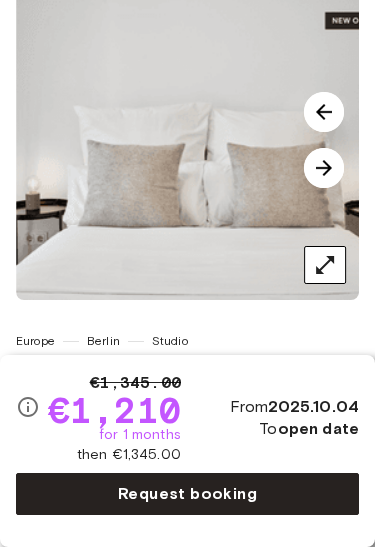 click at bounding box center [324, 168] 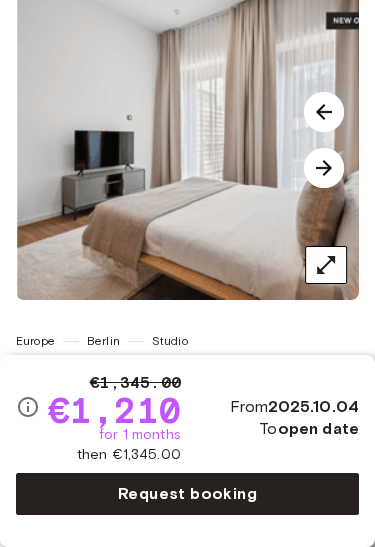 click at bounding box center (326, 265) 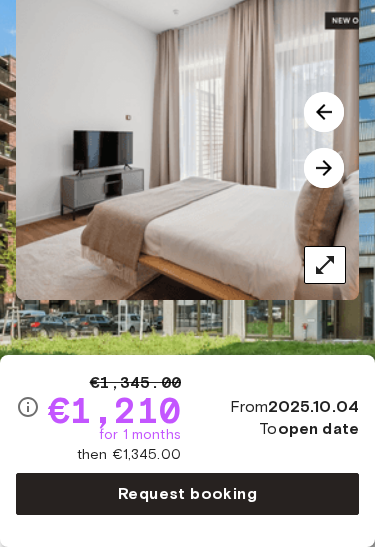click at bounding box center [20, 6878] 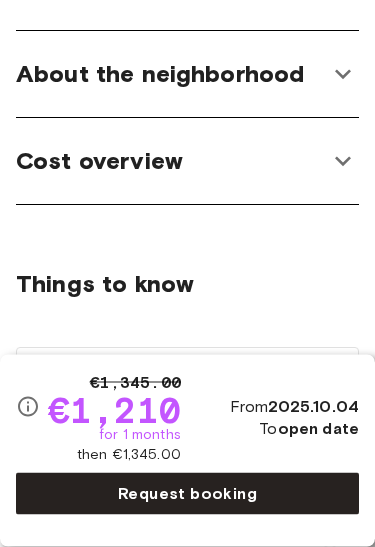 scroll, scrollTop: 752, scrollLeft: 0, axis: vertical 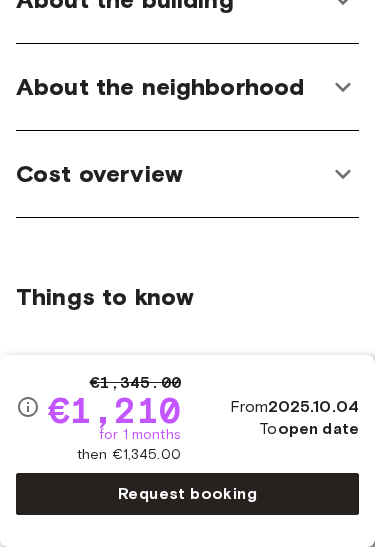 click 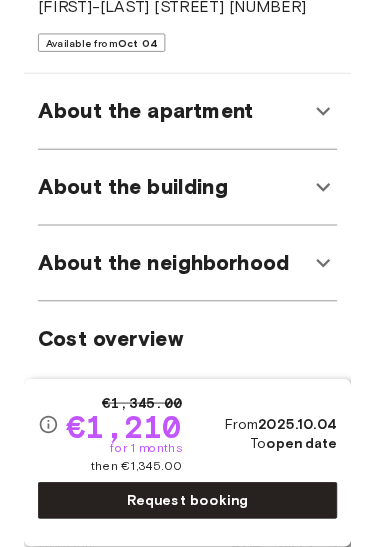 scroll, scrollTop: 536, scrollLeft: 0, axis: vertical 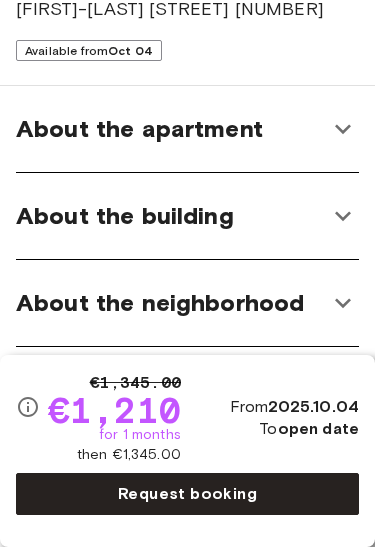click on "About the apartment" at bounding box center (171, 129) 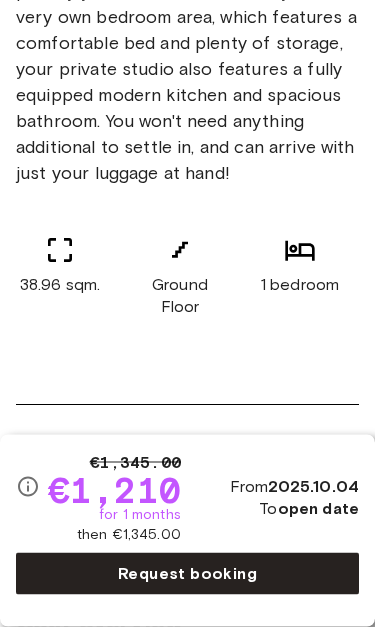 scroll, scrollTop: 764, scrollLeft: 0, axis: vertical 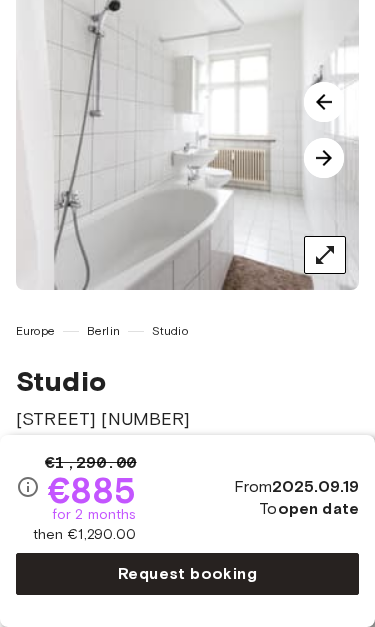 click at bounding box center [324, 158] 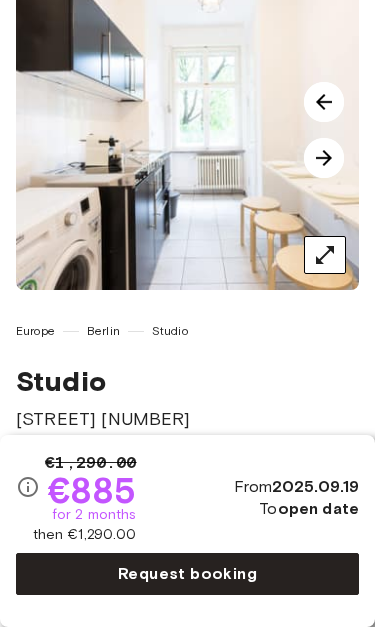 click at bounding box center [324, 158] 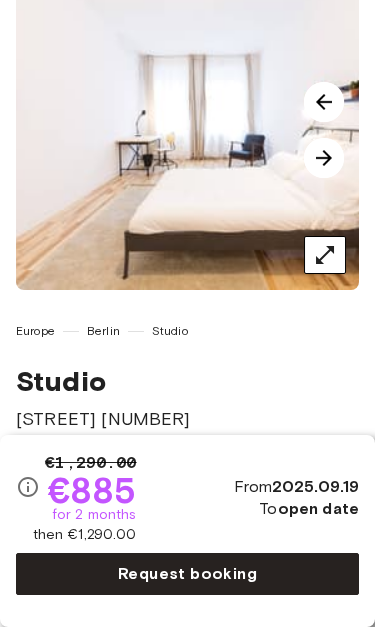 click at bounding box center [324, 158] 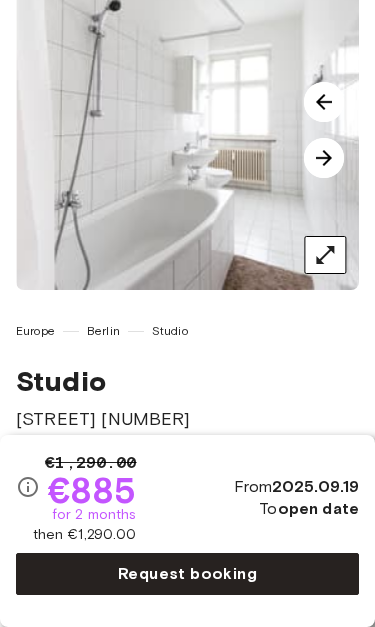 click at bounding box center [324, 158] 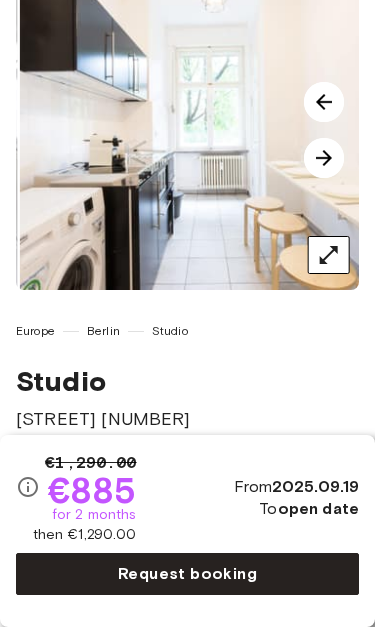 click at bounding box center [324, 158] 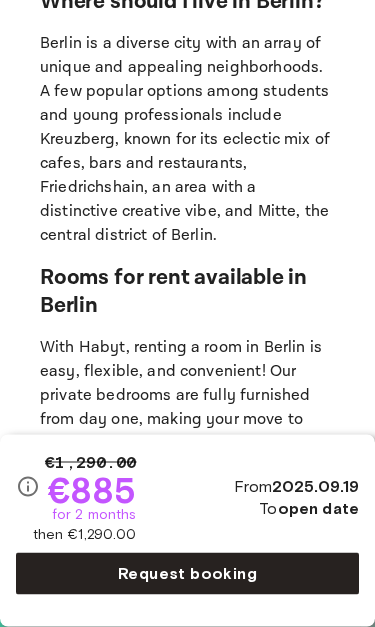 click on "With Habyt, renting a room in Berlin is easy, flexible, and convenient! Our private bedrooms are fully furnished from day one, making your move to your new home as smooth as possible." at bounding box center (187, 397) 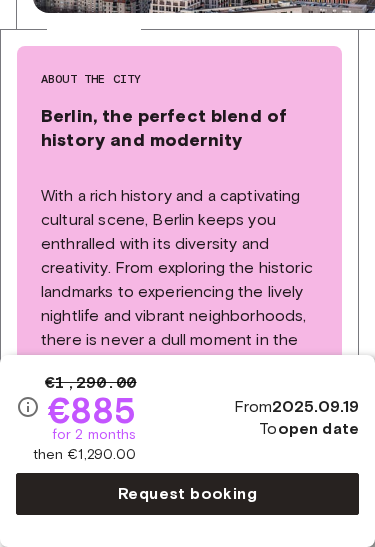 scroll, scrollTop: 2285, scrollLeft: 0, axis: vertical 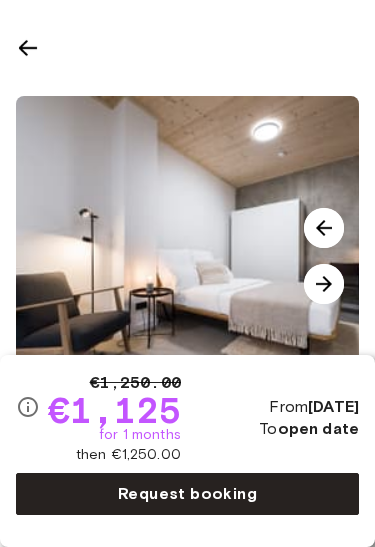 click at bounding box center (324, 228) 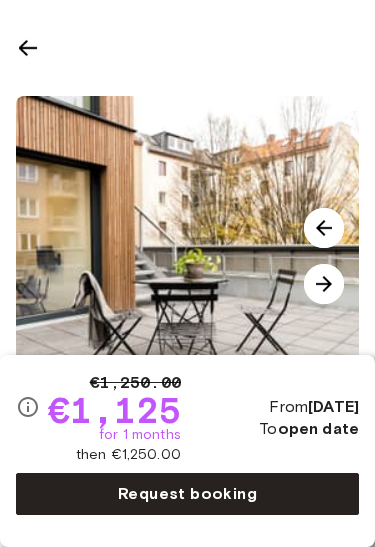 click at bounding box center [324, 284] 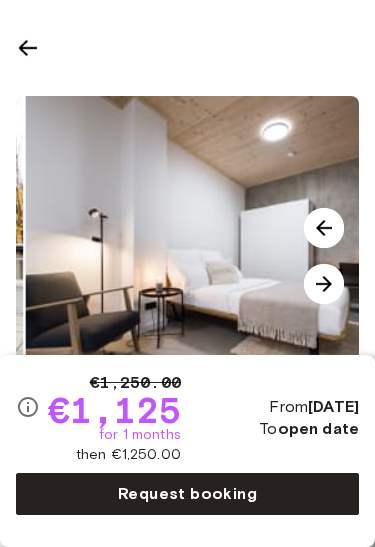 click at bounding box center [324, 284] 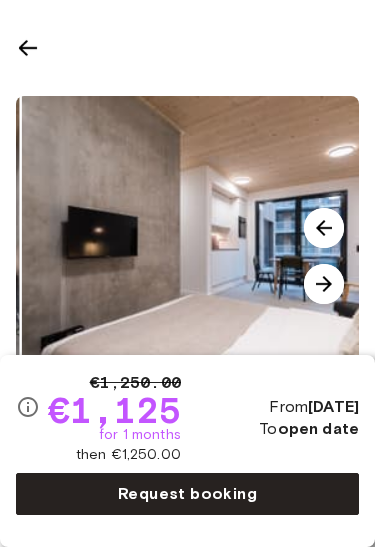 click at bounding box center [209, 256] 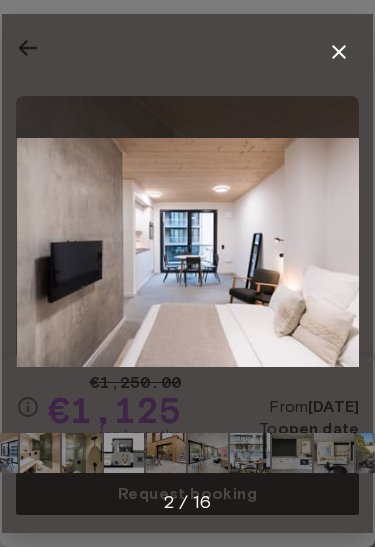 click 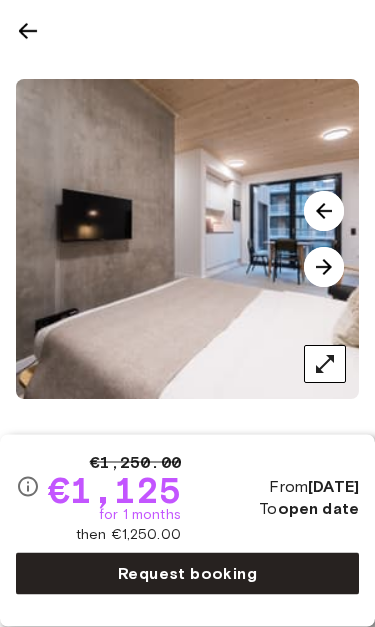 scroll, scrollTop: 17, scrollLeft: 0, axis: vertical 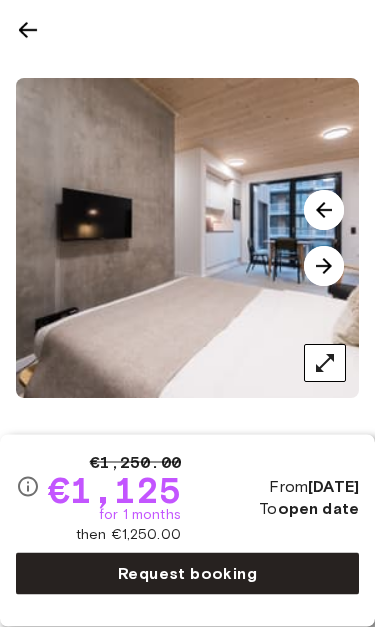 click at bounding box center (324, 211) 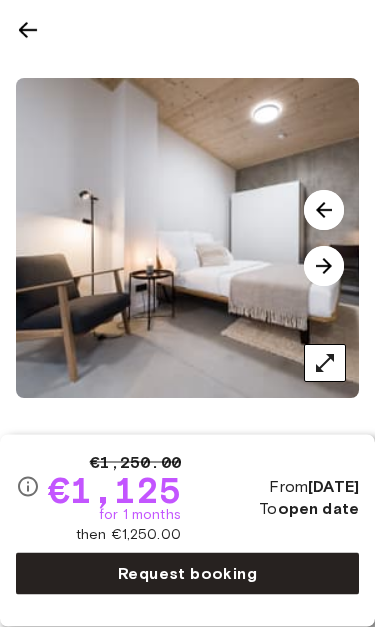 click at bounding box center (324, 267) 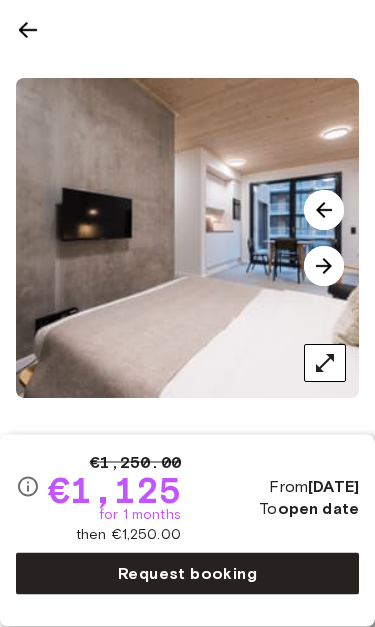 click at bounding box center [324, 267] 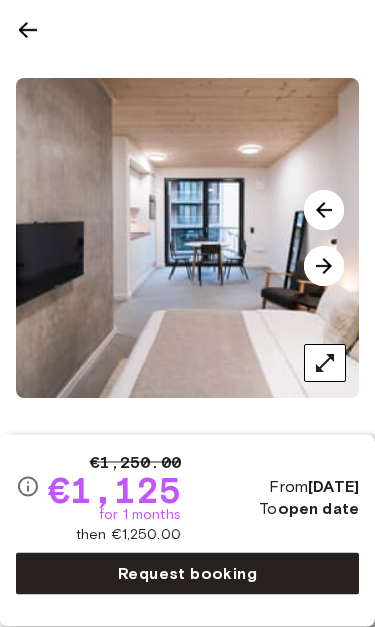 click at bounding box center [324, 267] 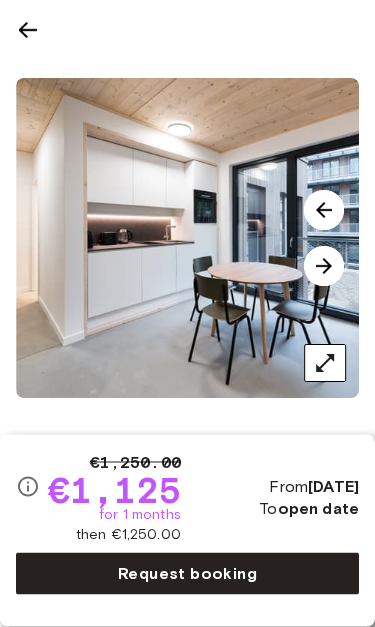 click at bounding box center (324, 267) 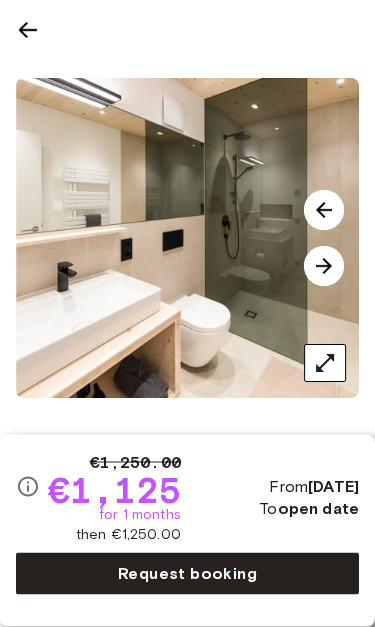 click at bounding box center [324, 267] 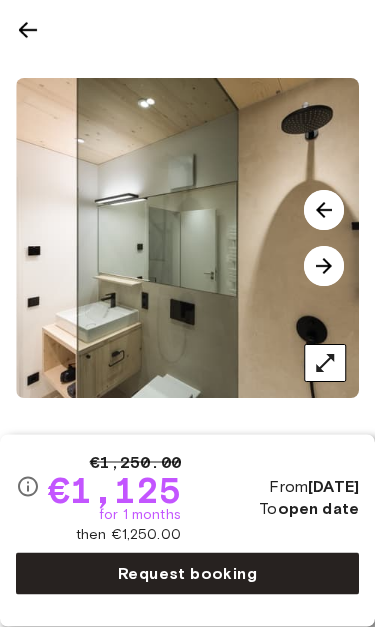 click at bounding box center [324, 267] 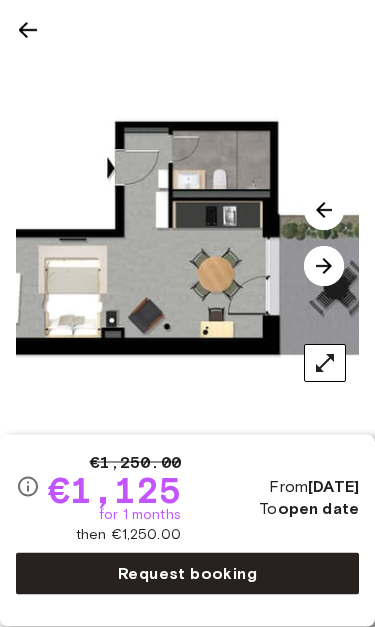 click at bounding box center (324, 267) 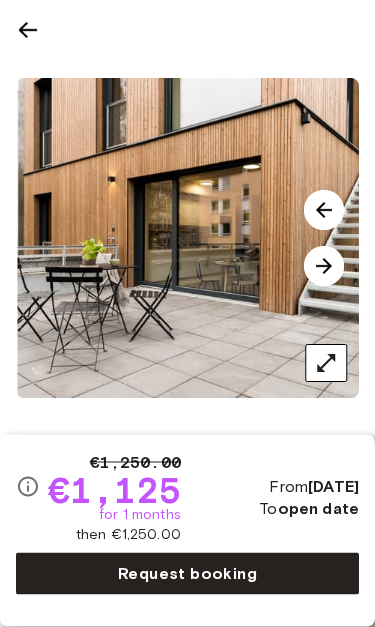 click at bounding box center [324, 267] 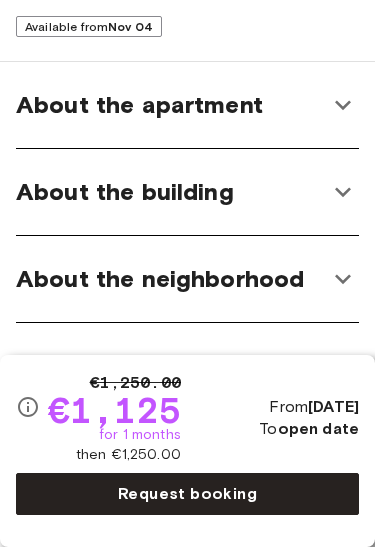 scroll, scrollTop: 559, scrollLeft: 0, axis: vertical 